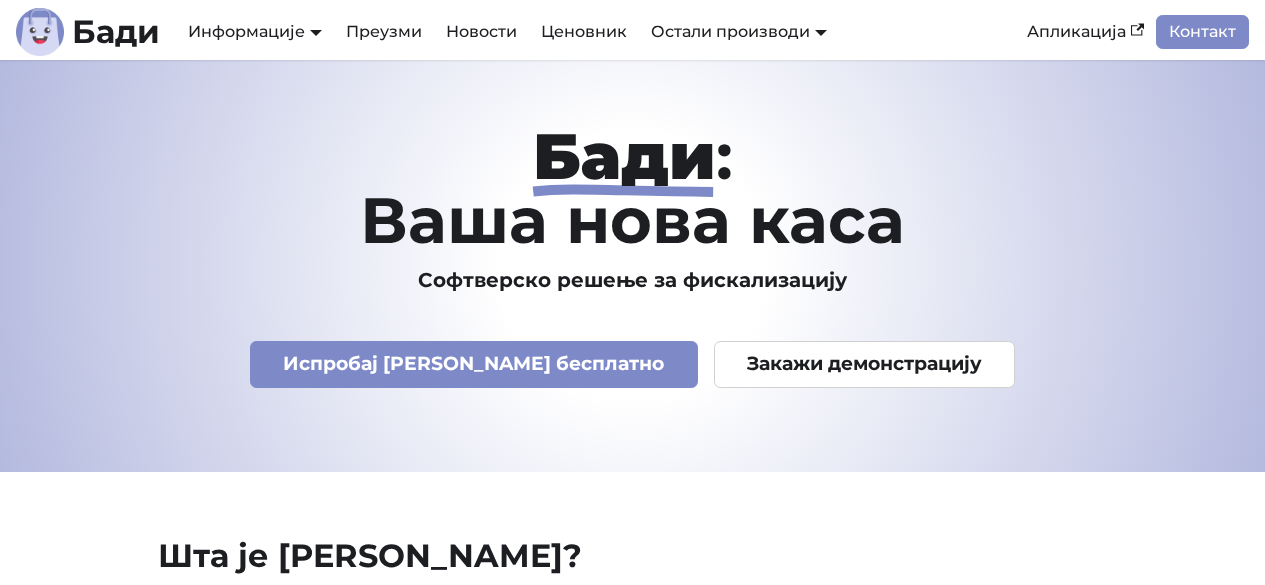 scroll, scrollTop: 0, scrollLeft: 0, axis: both 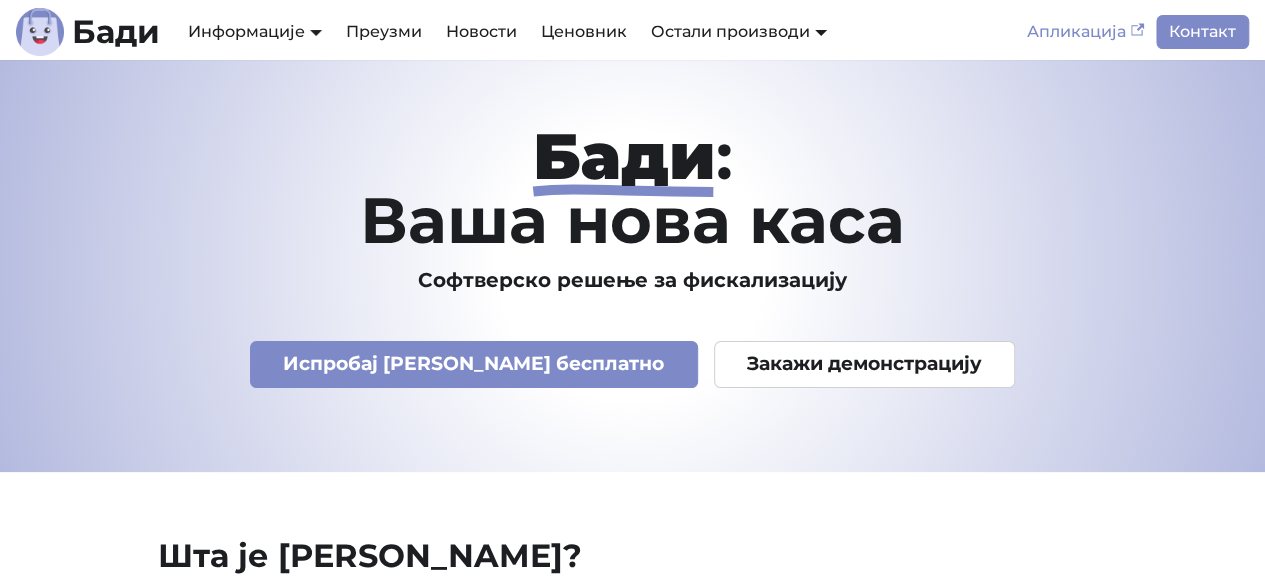 click on "Апликација" at bounding box center [1085, 32] 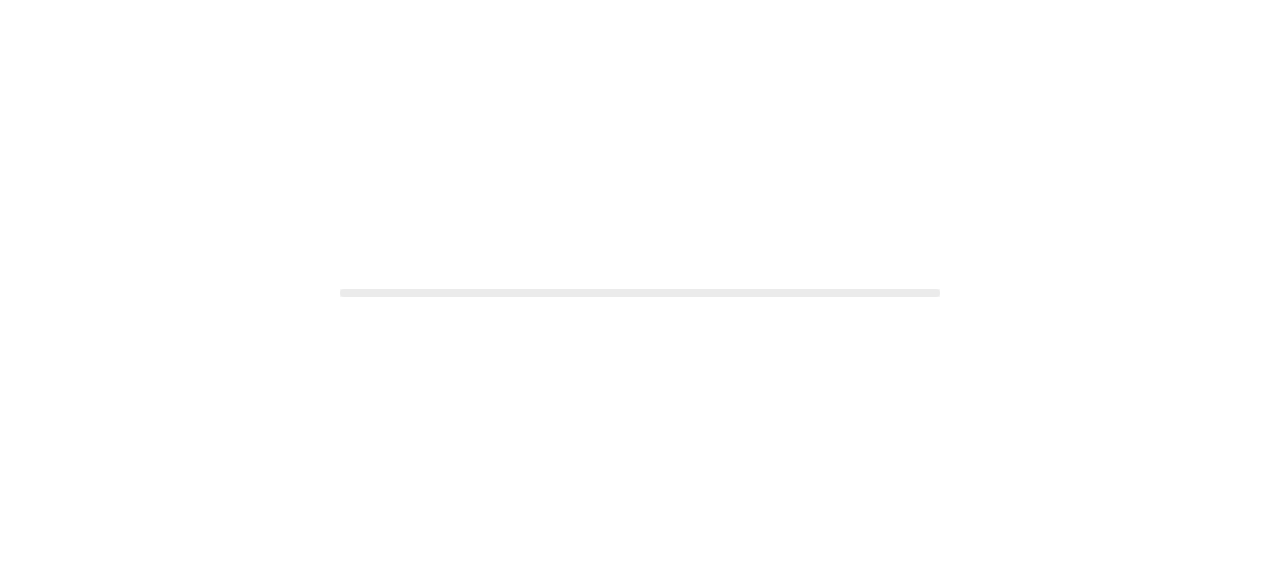 scroll, scrollTop: 0, scrollLeft: 0, axis: both 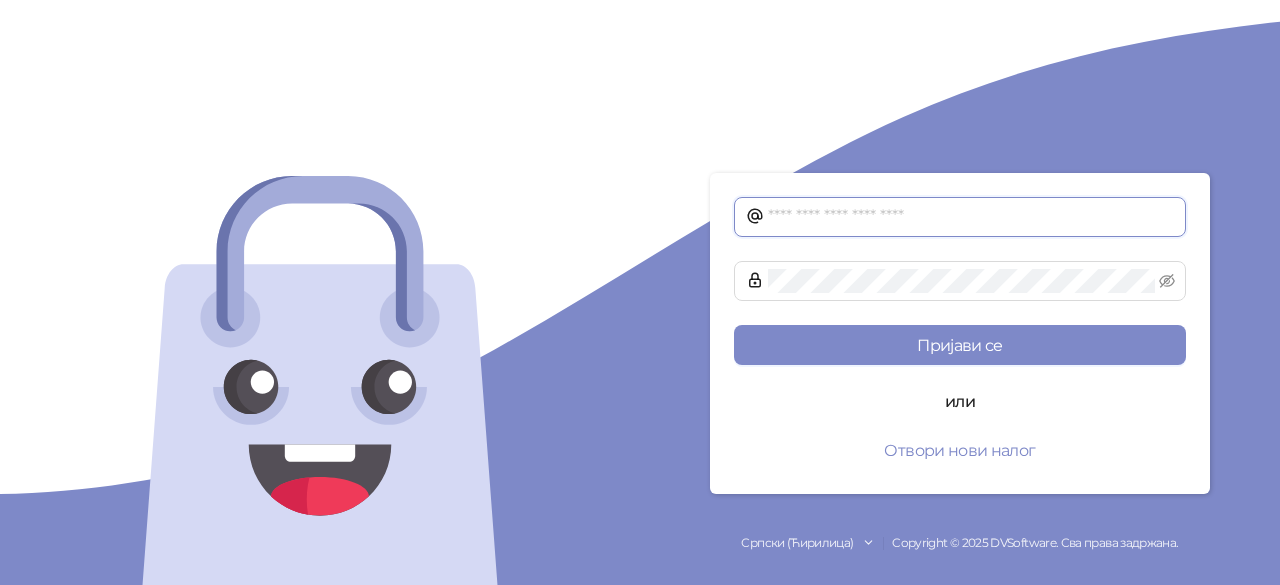 click at bounding box center (971, 217) 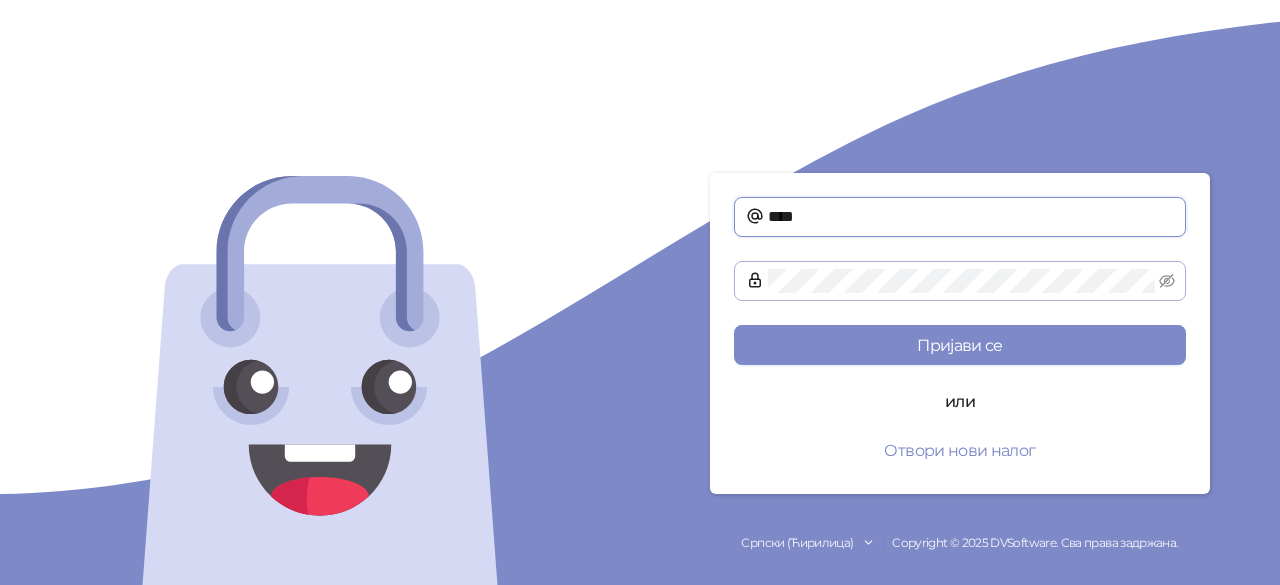 paste on "**********" 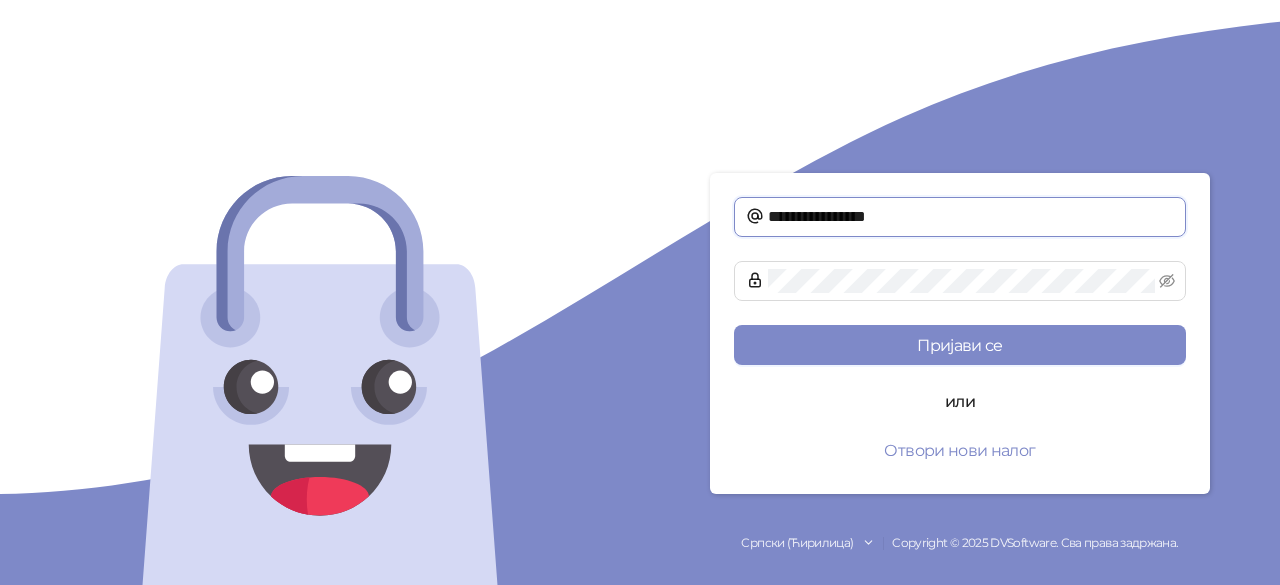 click on "**********" at bounding box center [971, 217] 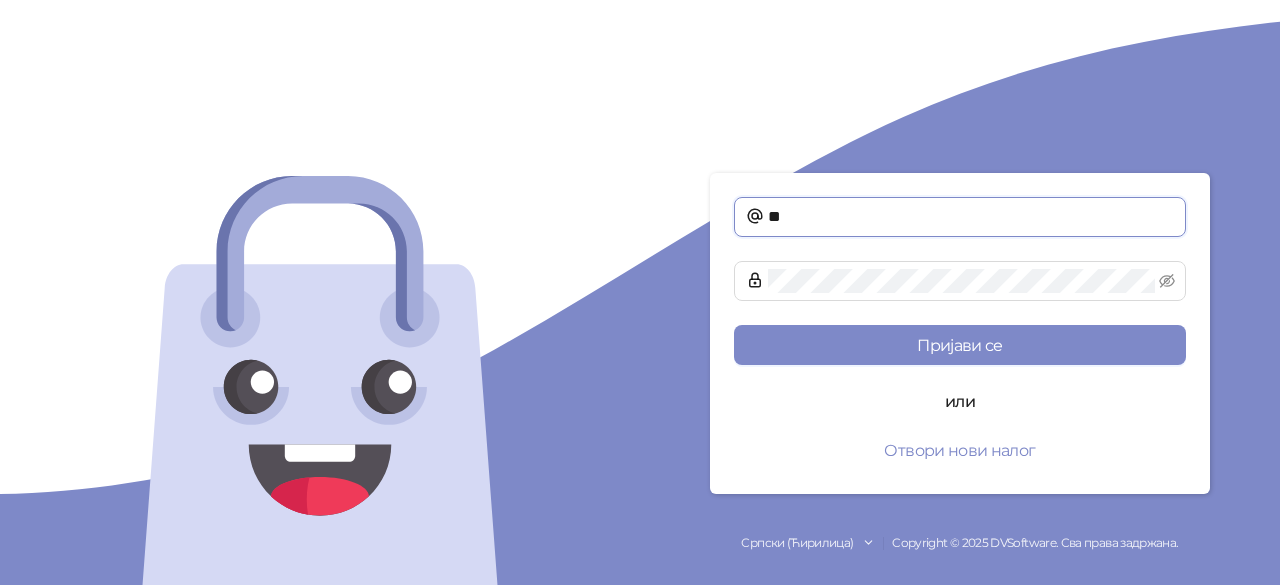 type on "*" 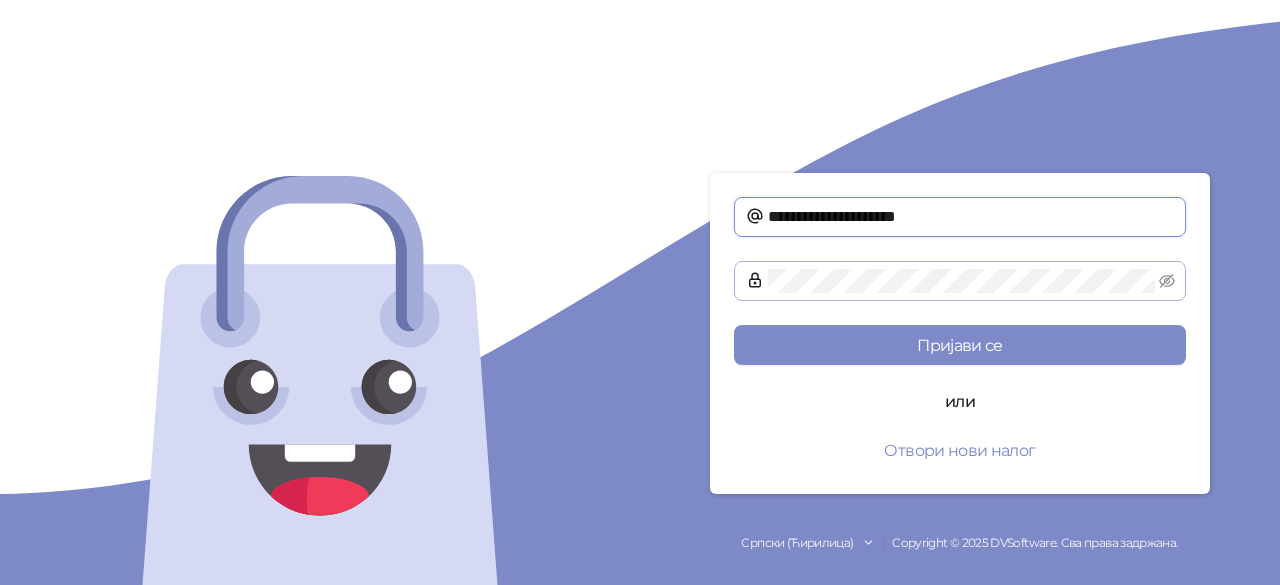 type on "**********" 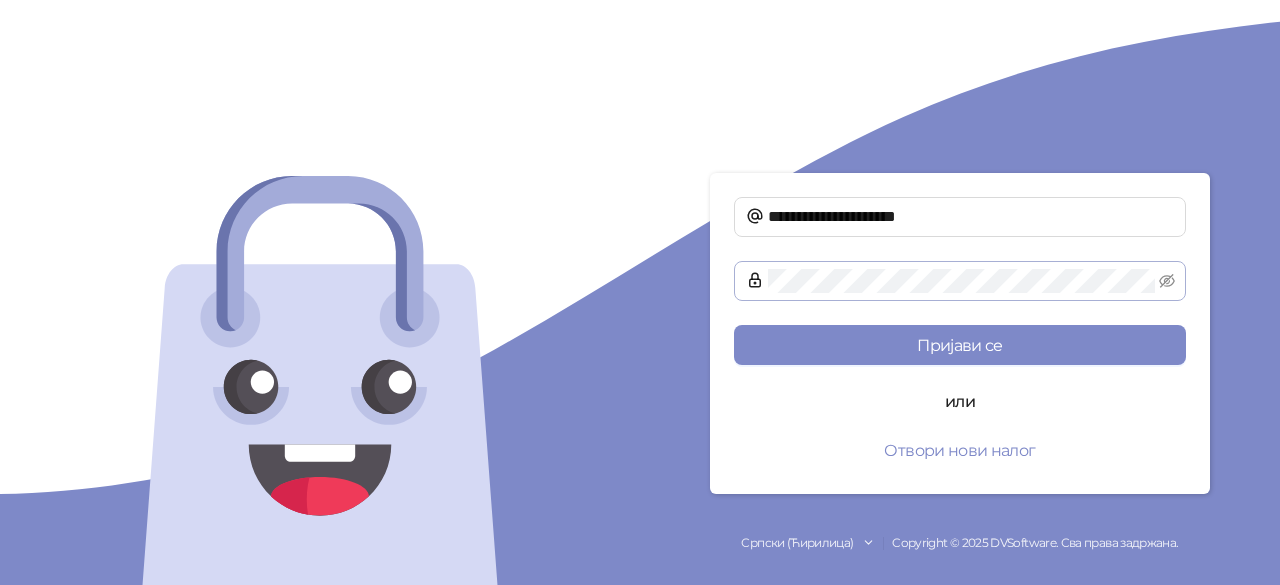 click at bounding box center [960, 281] 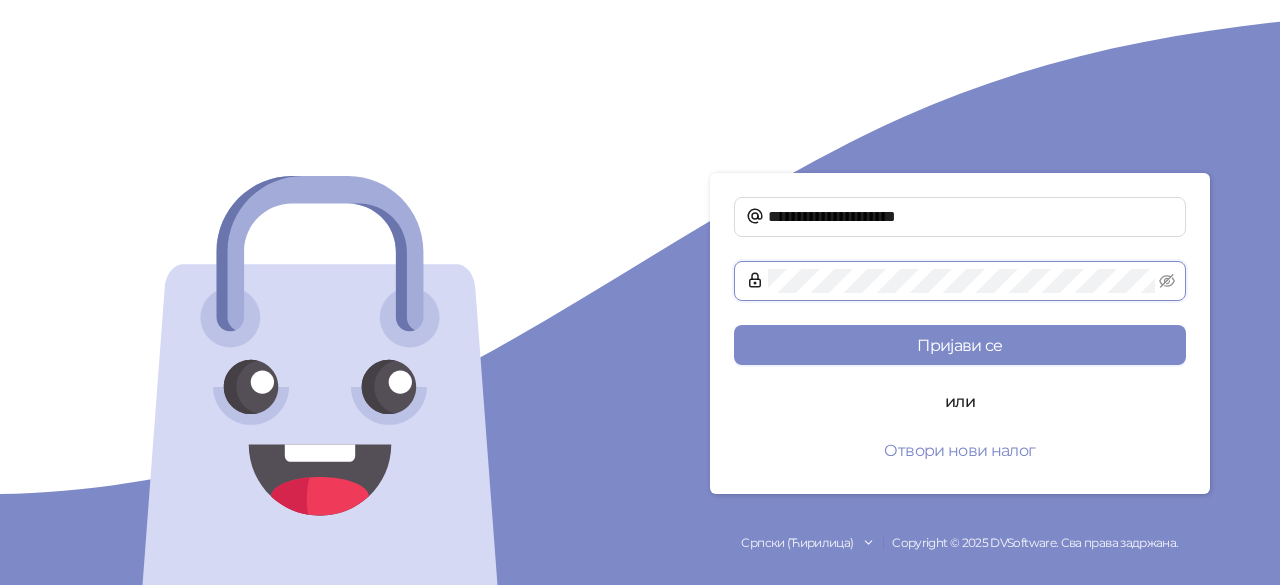 click on "Пријави се" at bounding box center [960, 345] 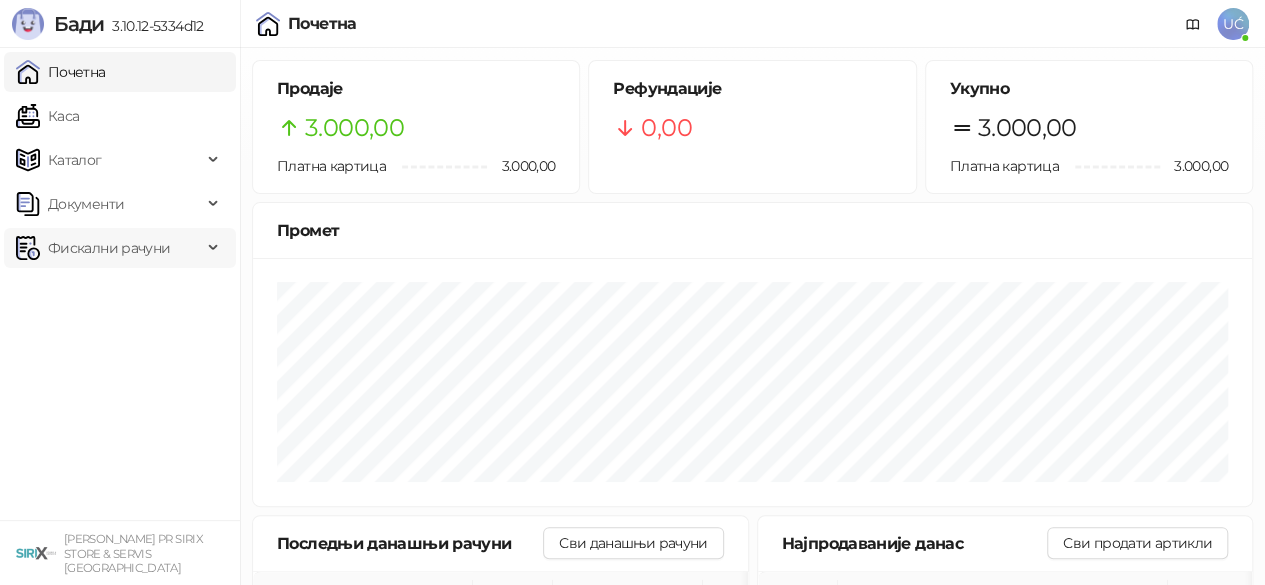 click on "Фискални рачуни" at bounding box center [109, 248] 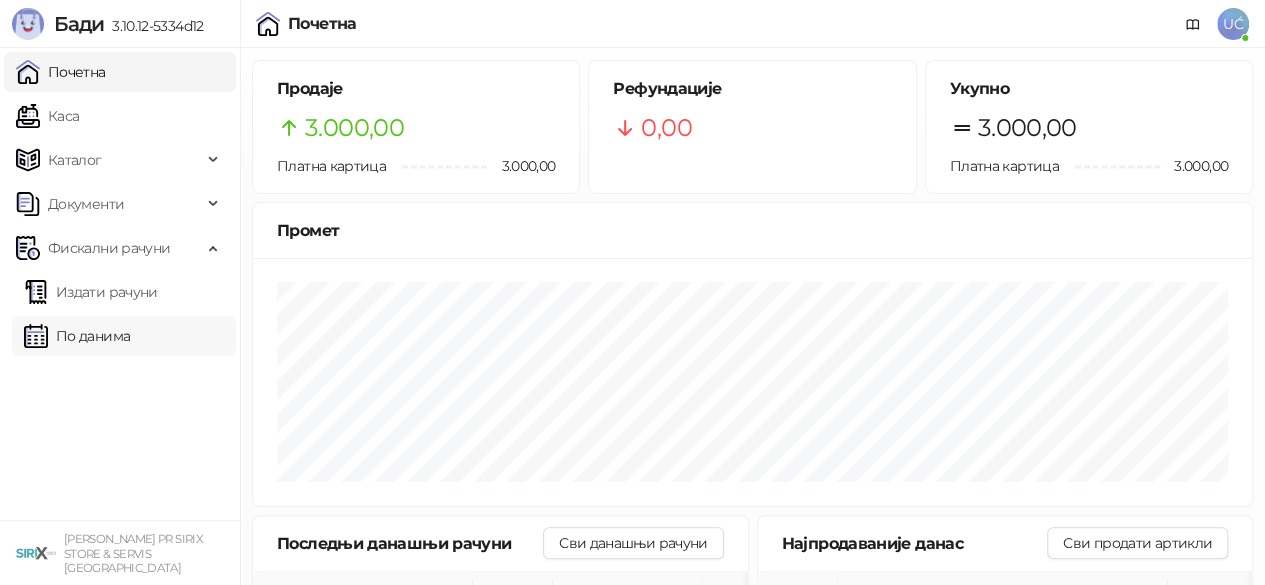 click on "По данима" at bounding box center (77, 336) 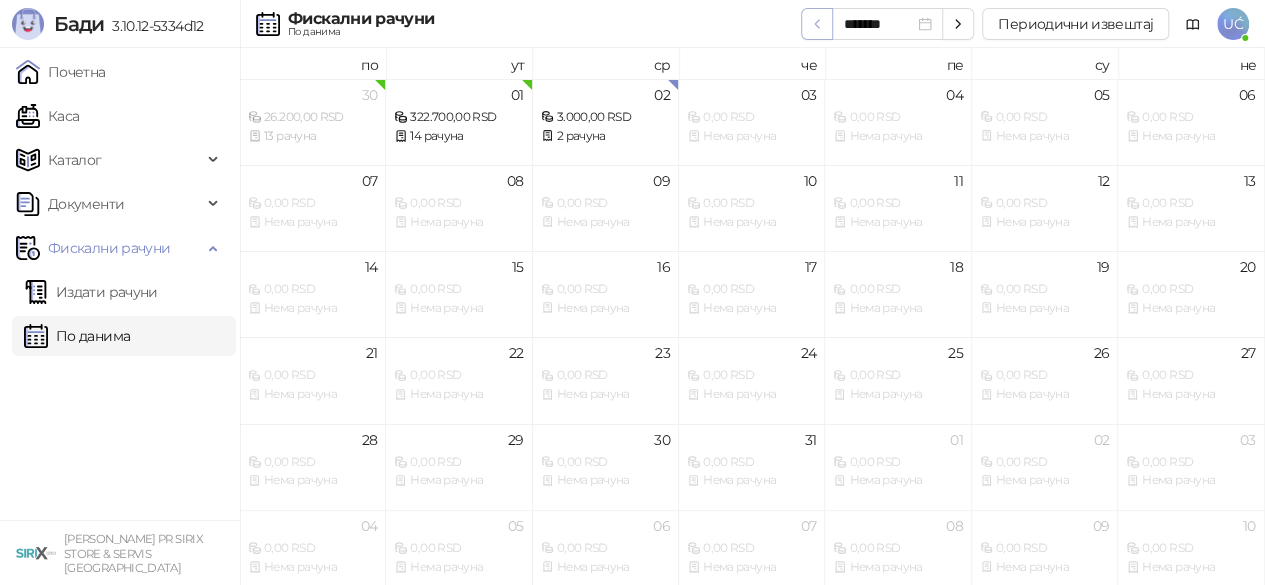 click 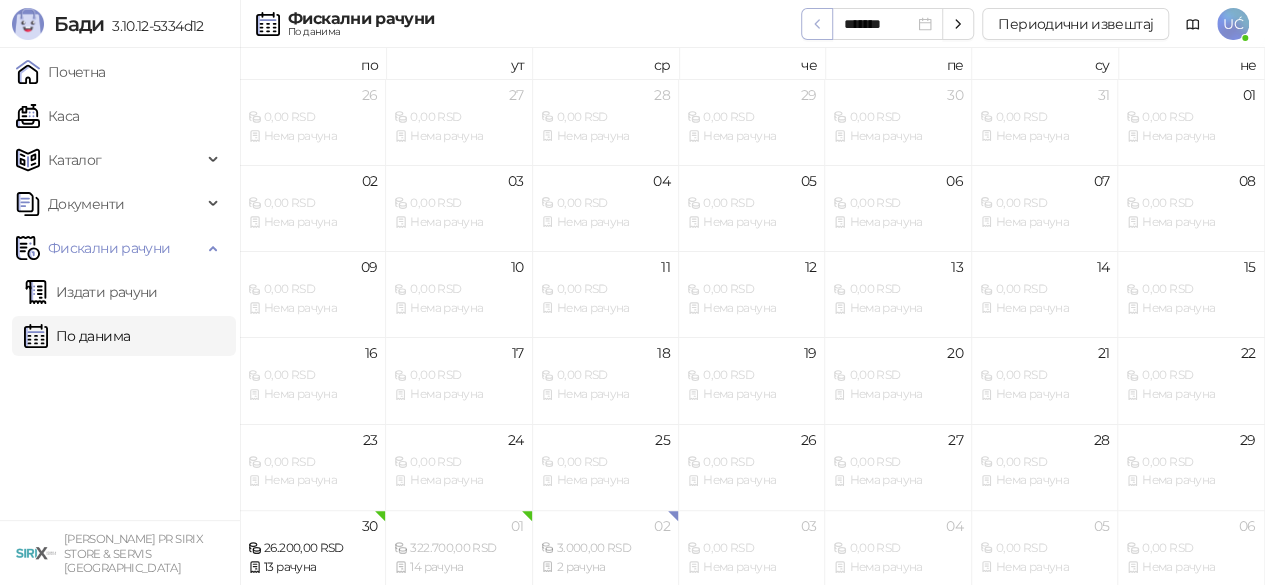 click 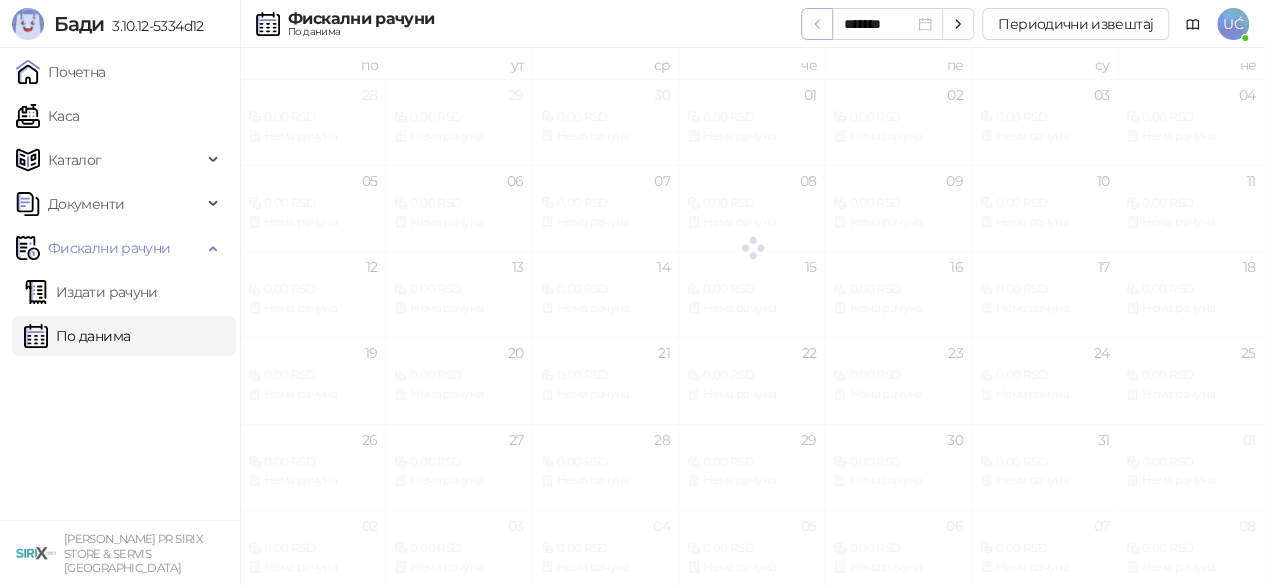type on "*******" 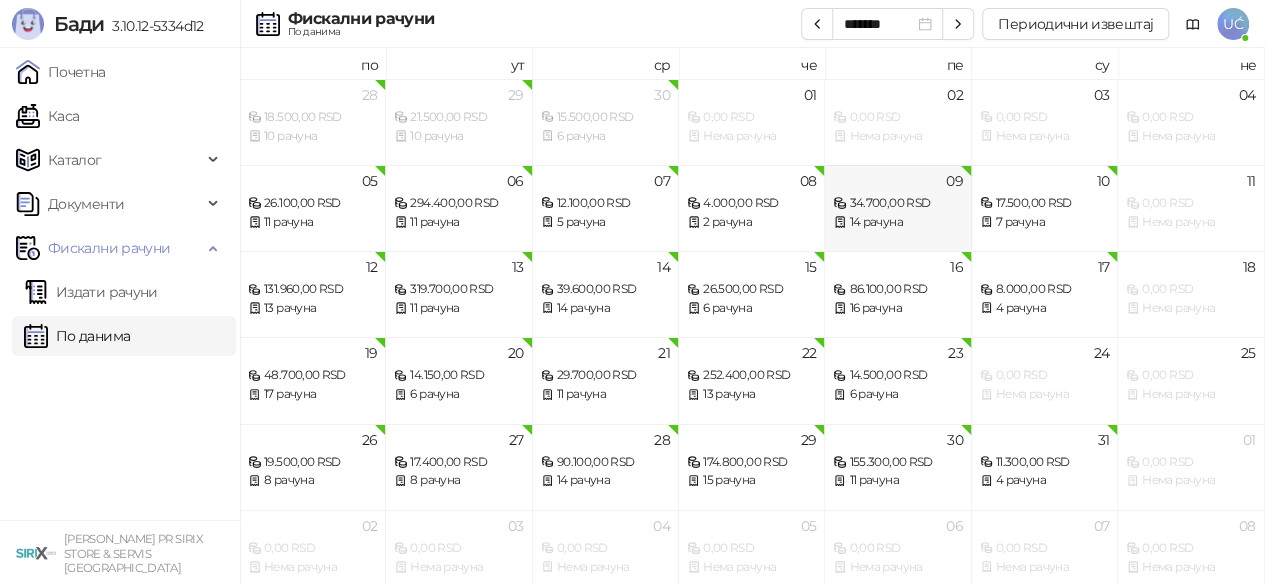 click on "14 рачуна" at bounding box center [897, 222] 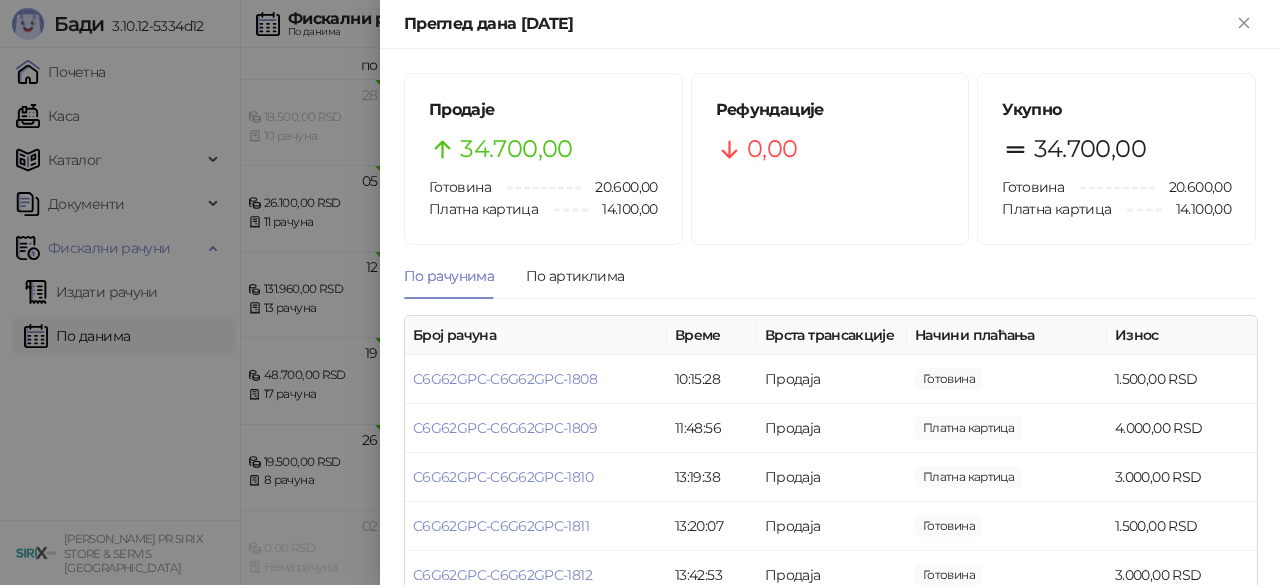 click at bounding box center [640, 292] 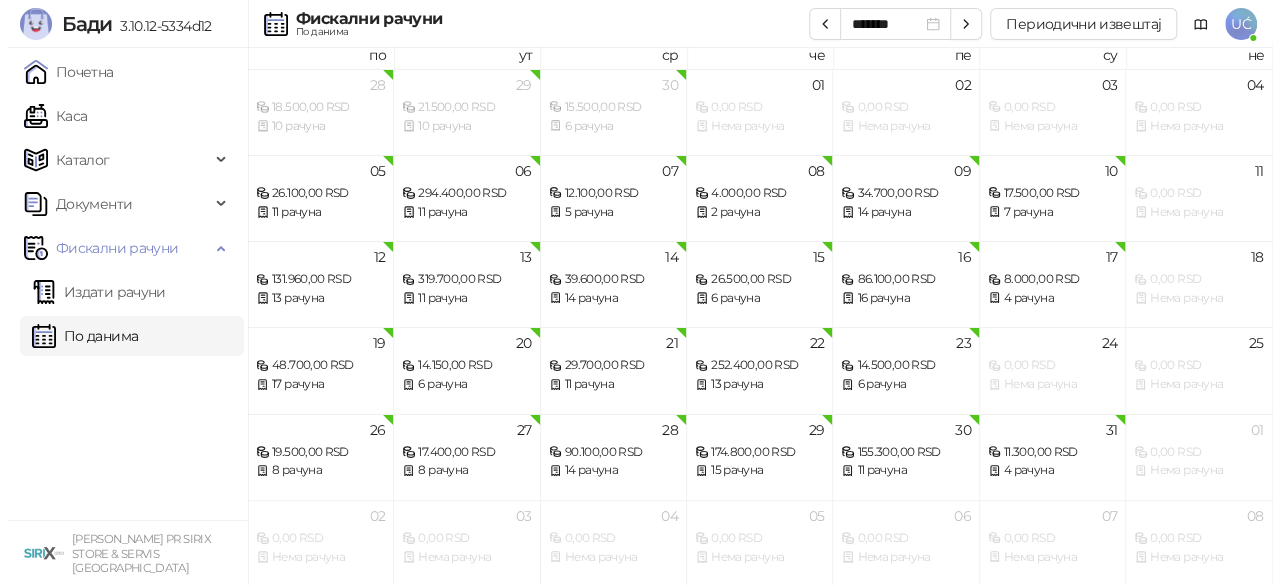 scroll, scrollTop: 10, scrollLeft: 0, axis: vertical 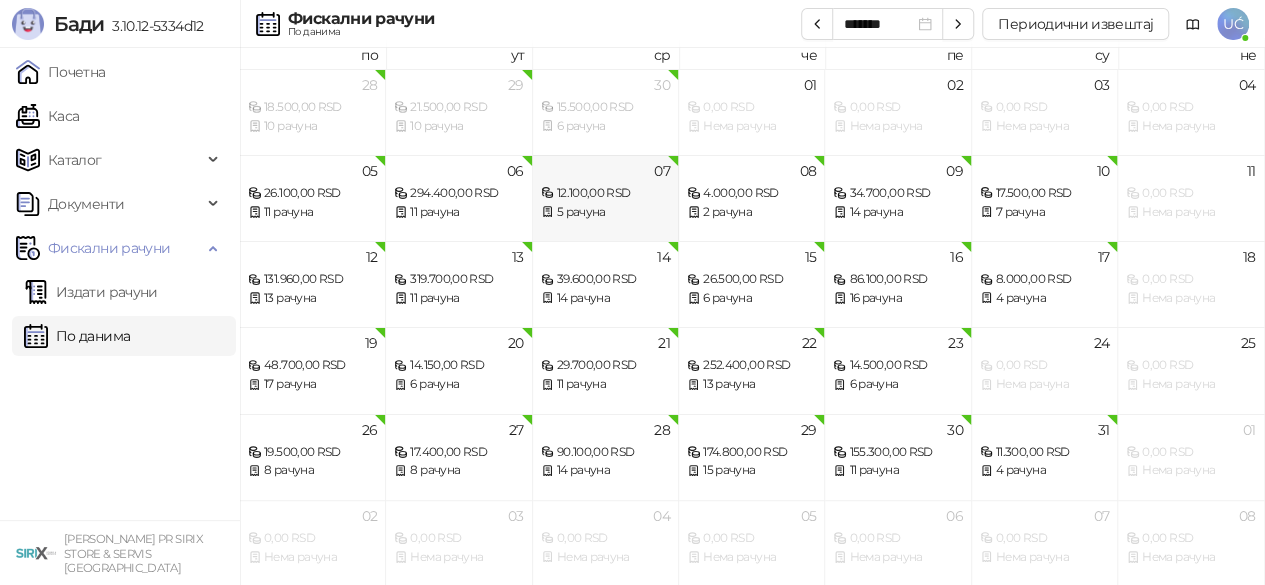 click on "5 рачуна" at bounding box center (605, 212) 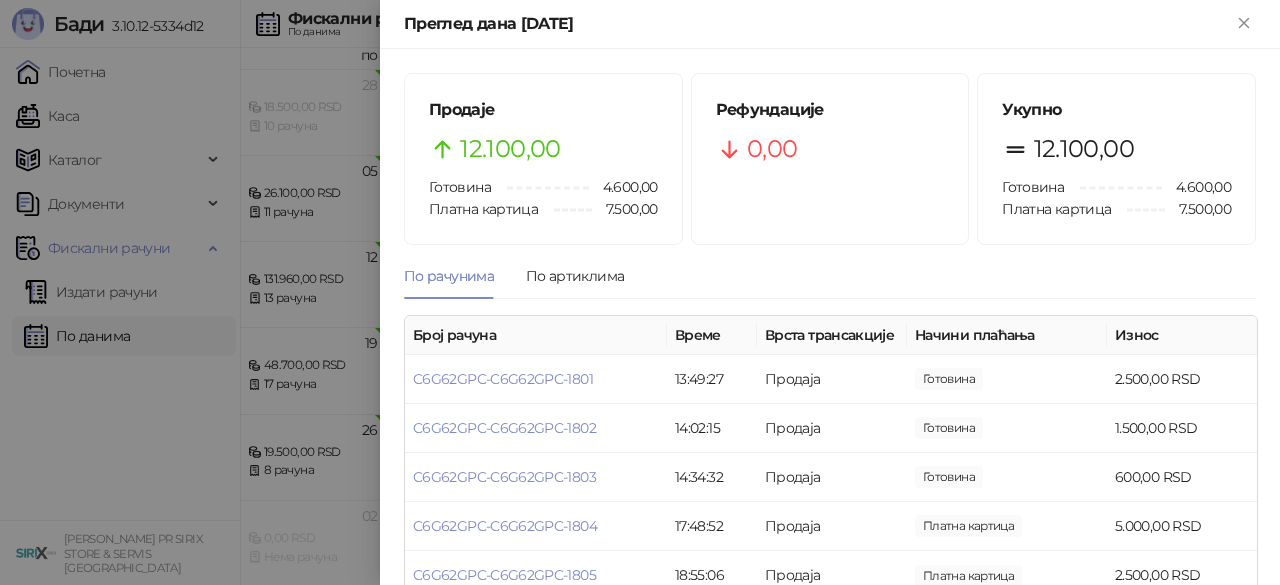 scroll, scrollTop: 37, scrollLeft: 0, axis: vertical 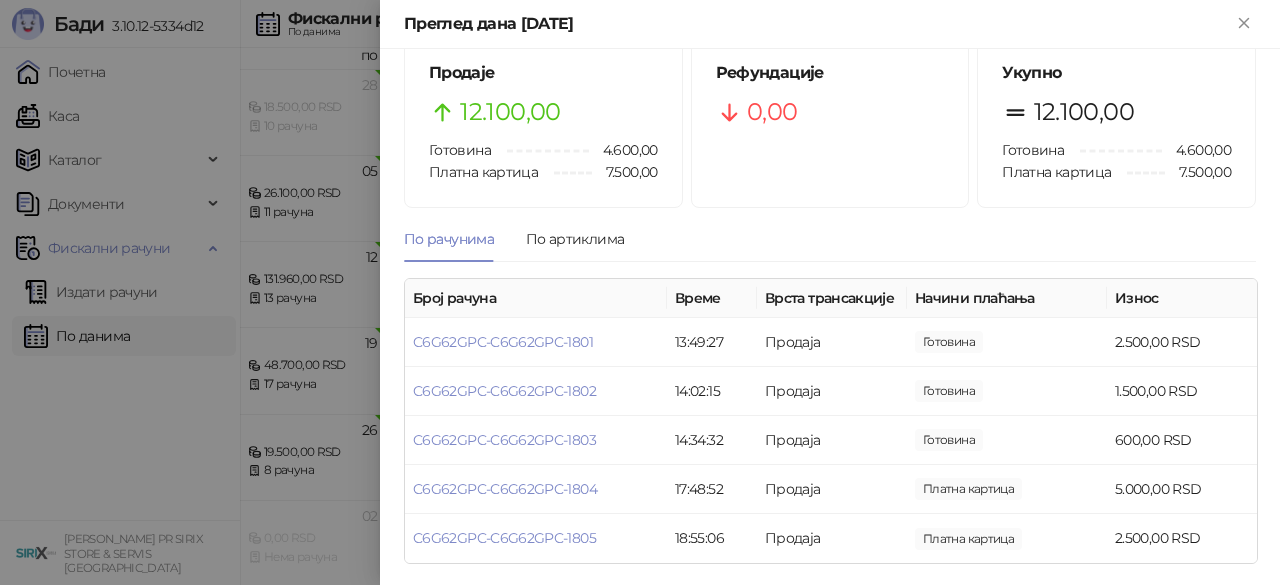 click at bounding box center (640, 292) 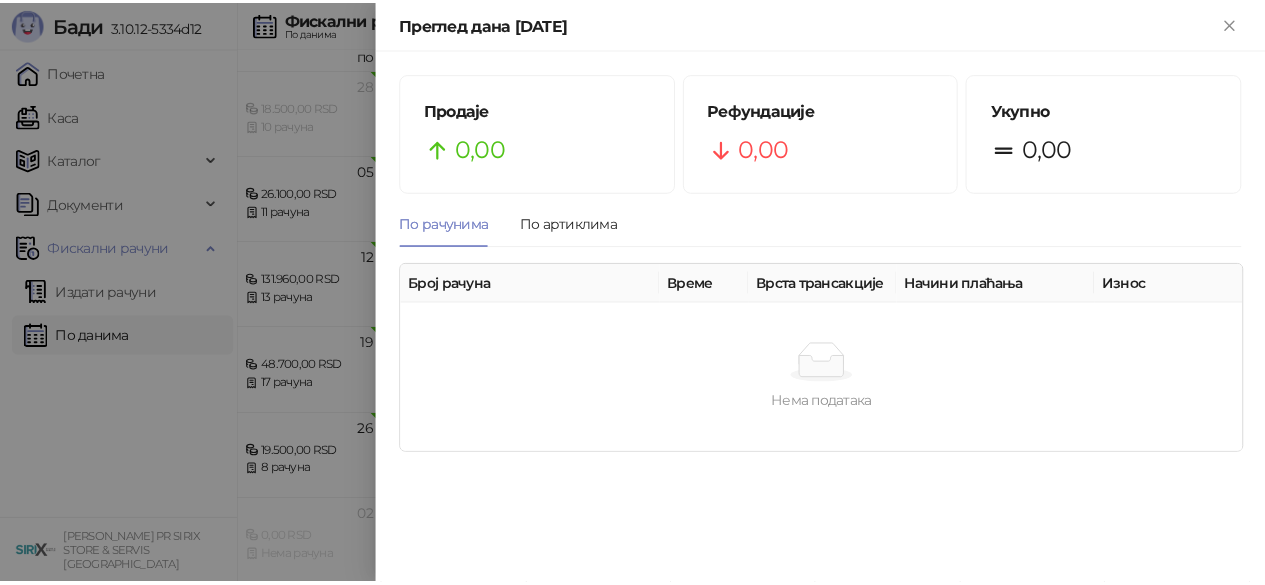 scroll, scrollTop: 0, scrollLeft: 0, axis: both 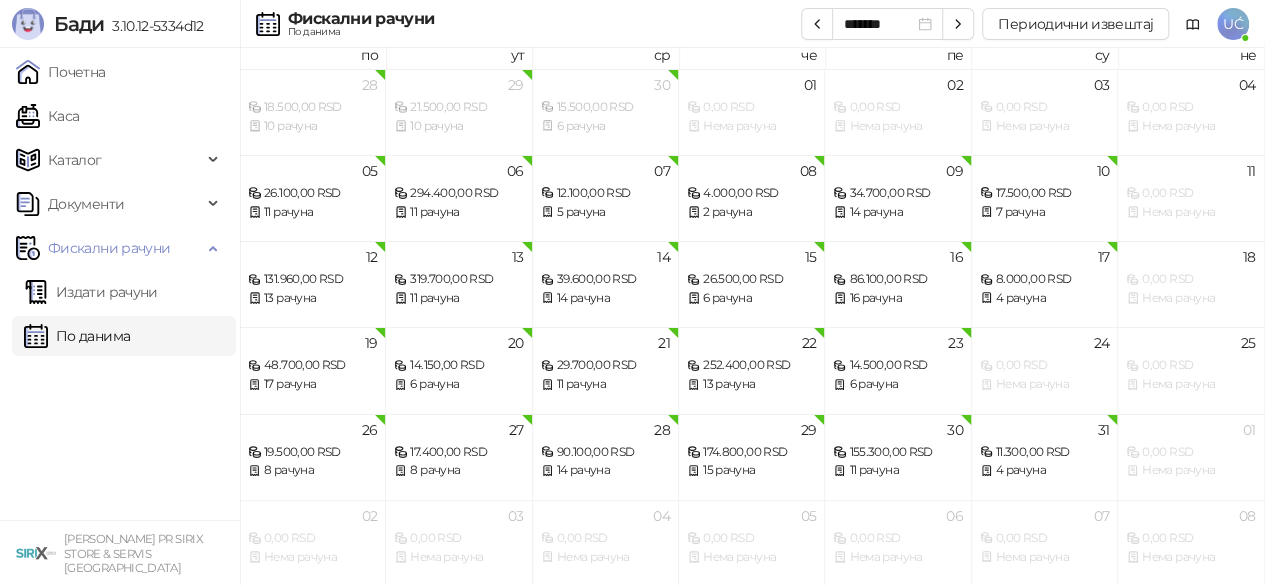 click on "UĆ" at bounding box center (1233, 24) 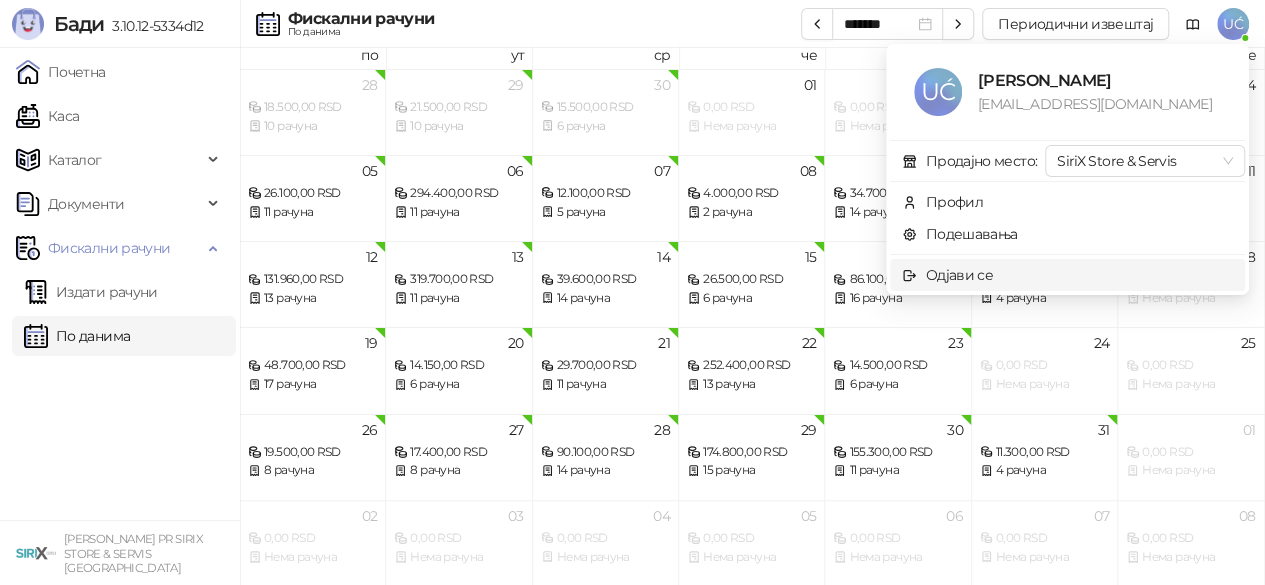 click on "Одјави се" at bounding box center [959, 275] 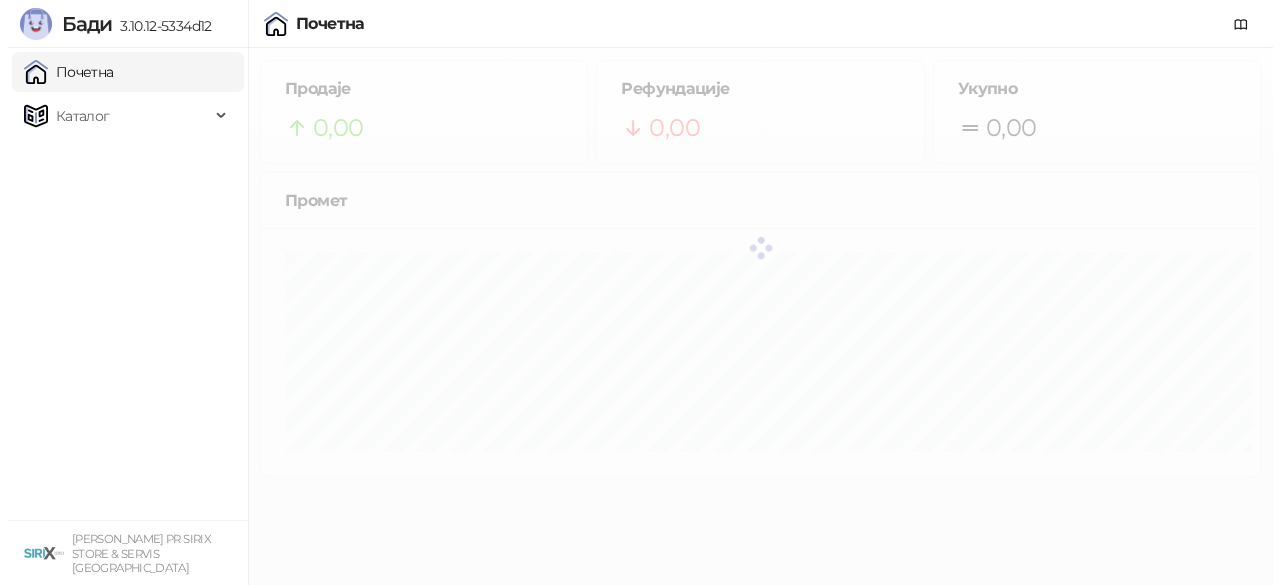 scroll, scrollTop: 0, scrollLeft: 0, axis: both 